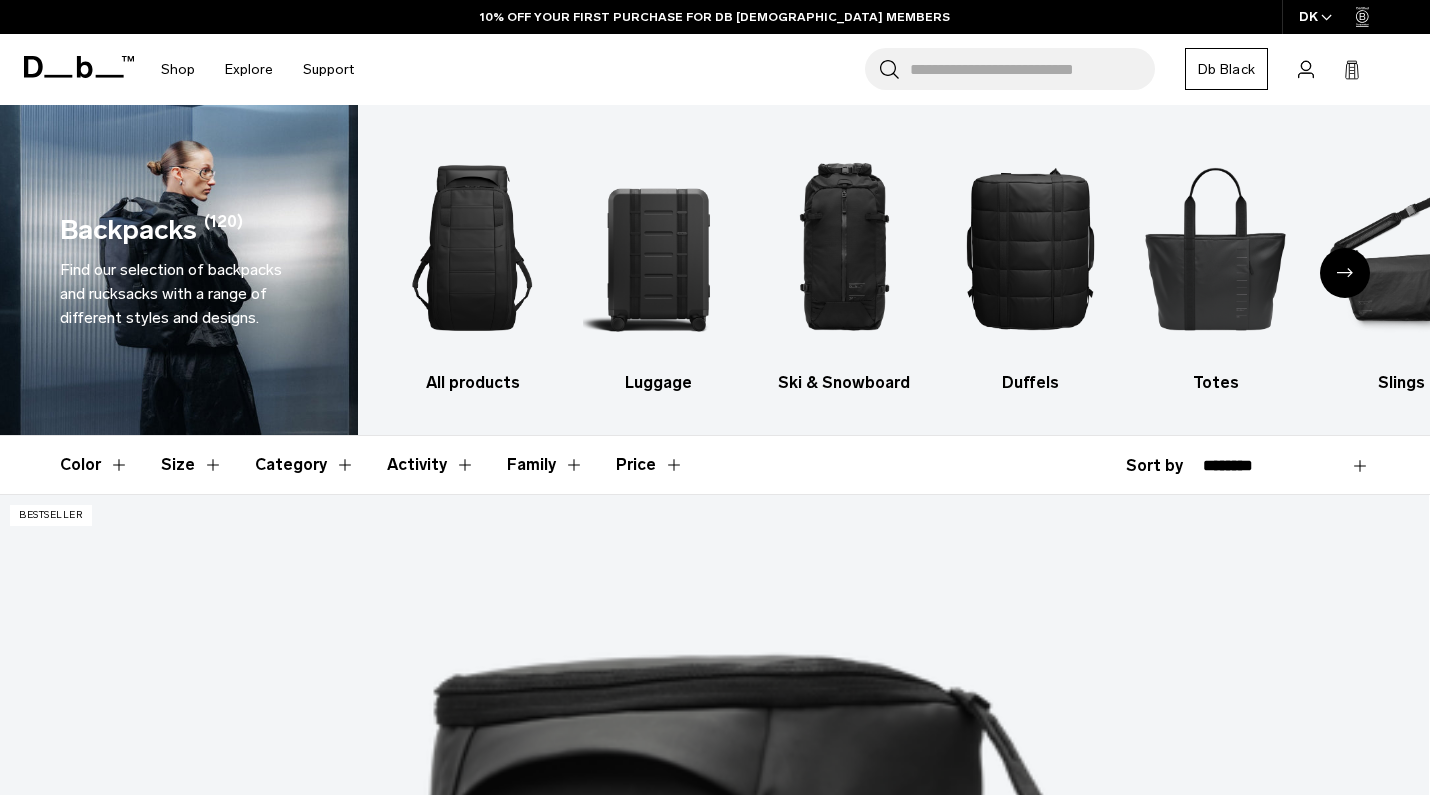 scroll, scrollTop: 0, scrollLeft: 0, axis: both 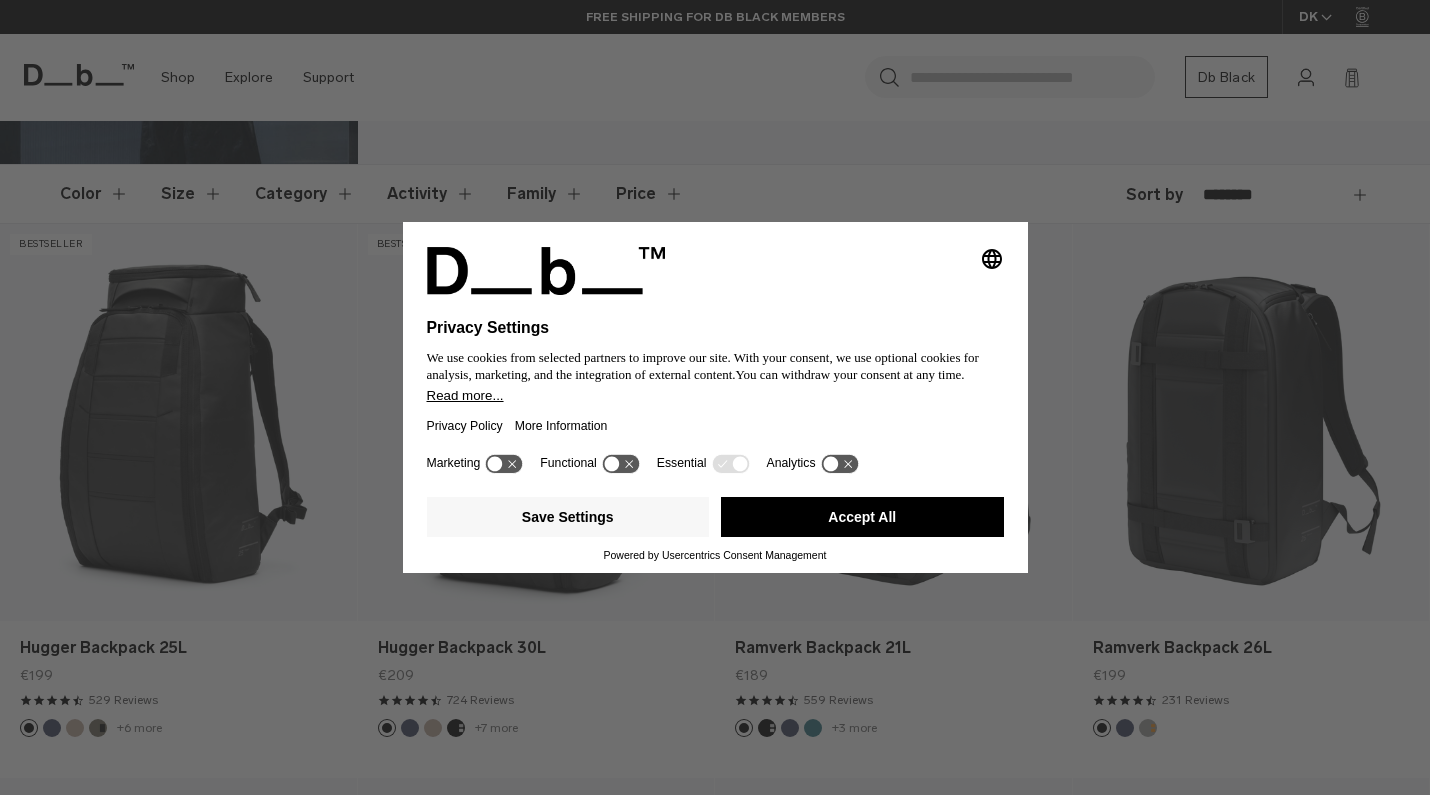 click on "Accept All" at bounding box center (862, 517) 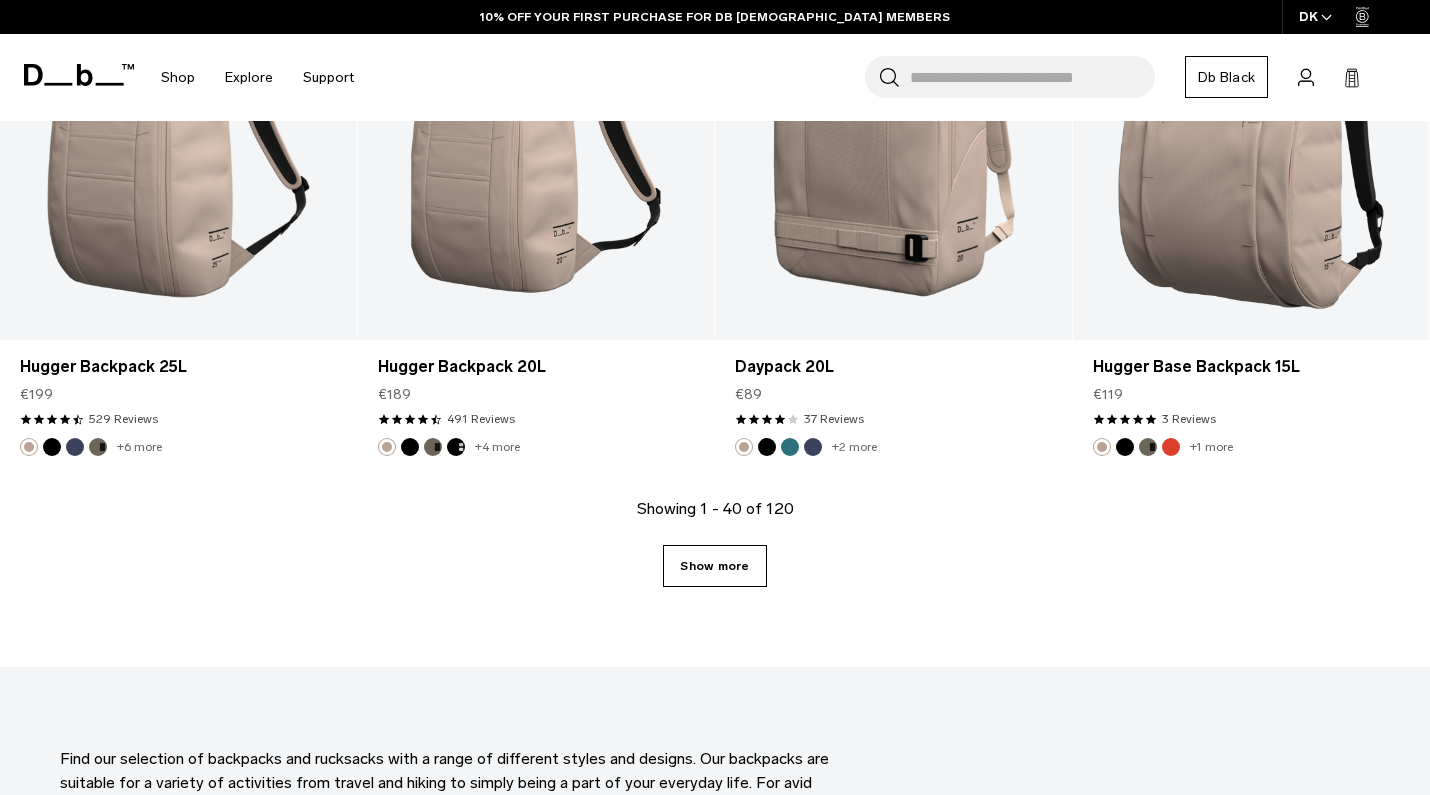 scroll, scrollTop: 5562, scrollLeft: 0, axis: vertical 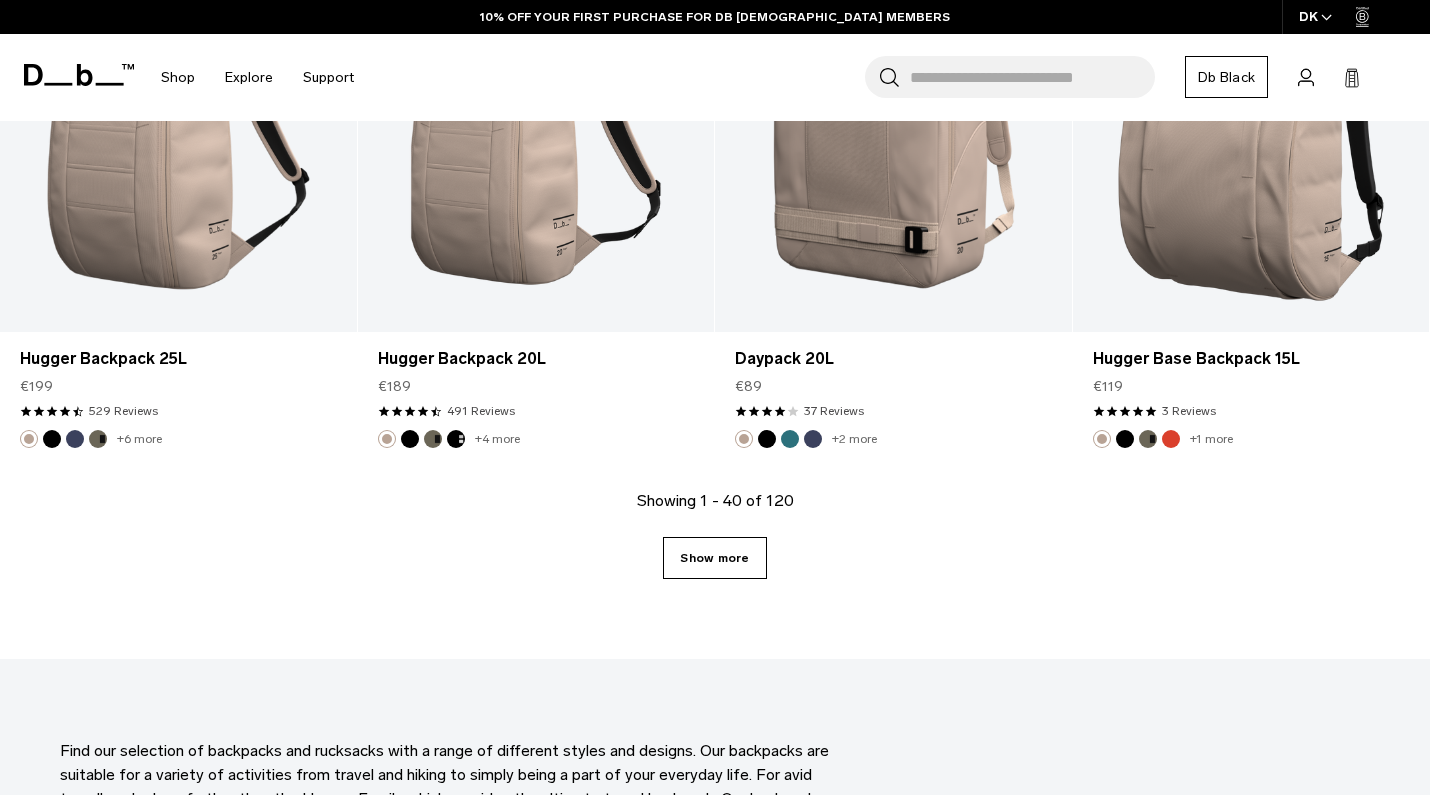 click on "Show more" at bounding box center [714, 558] 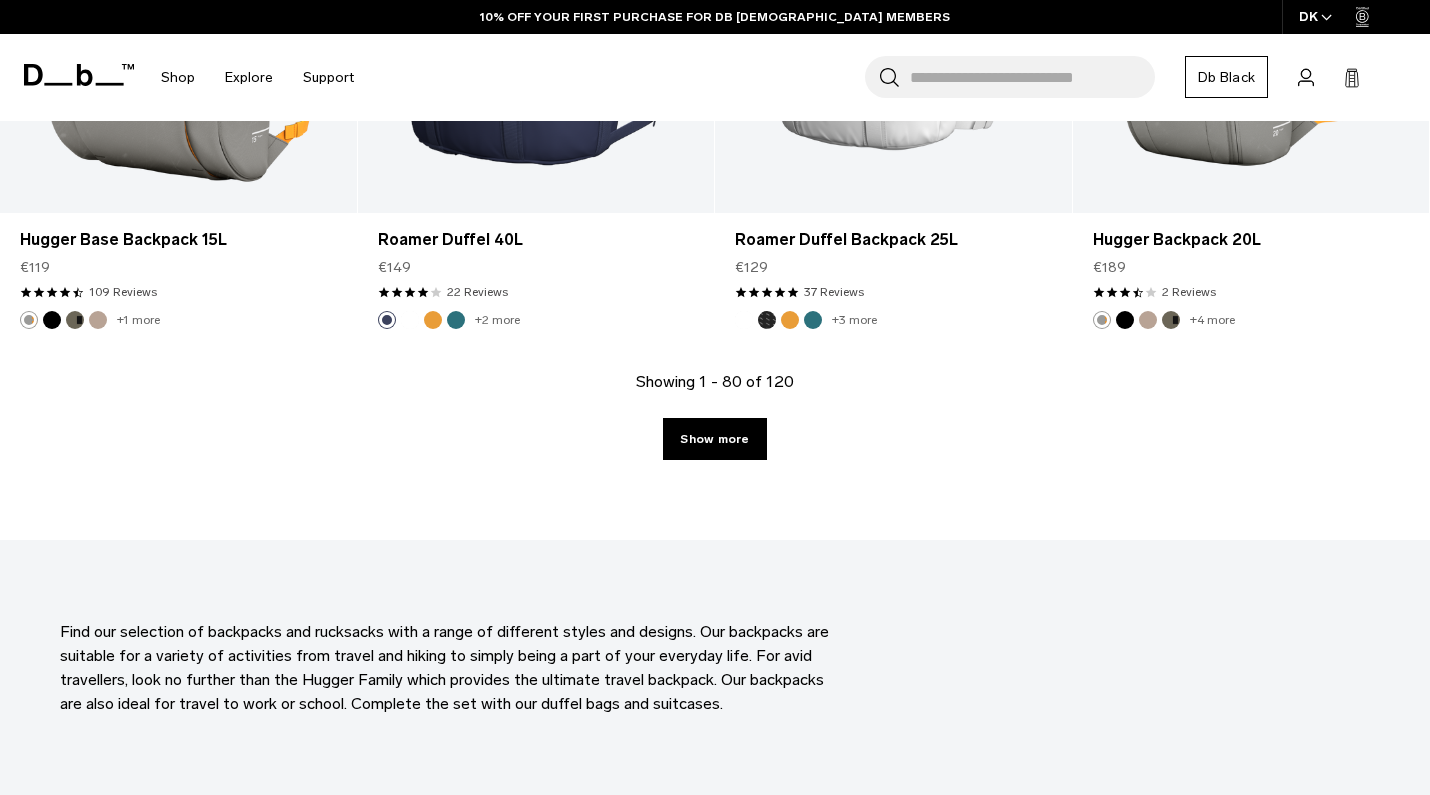 scroll, scrollTop: 11215, scrollLeft: 0, axis: vertical 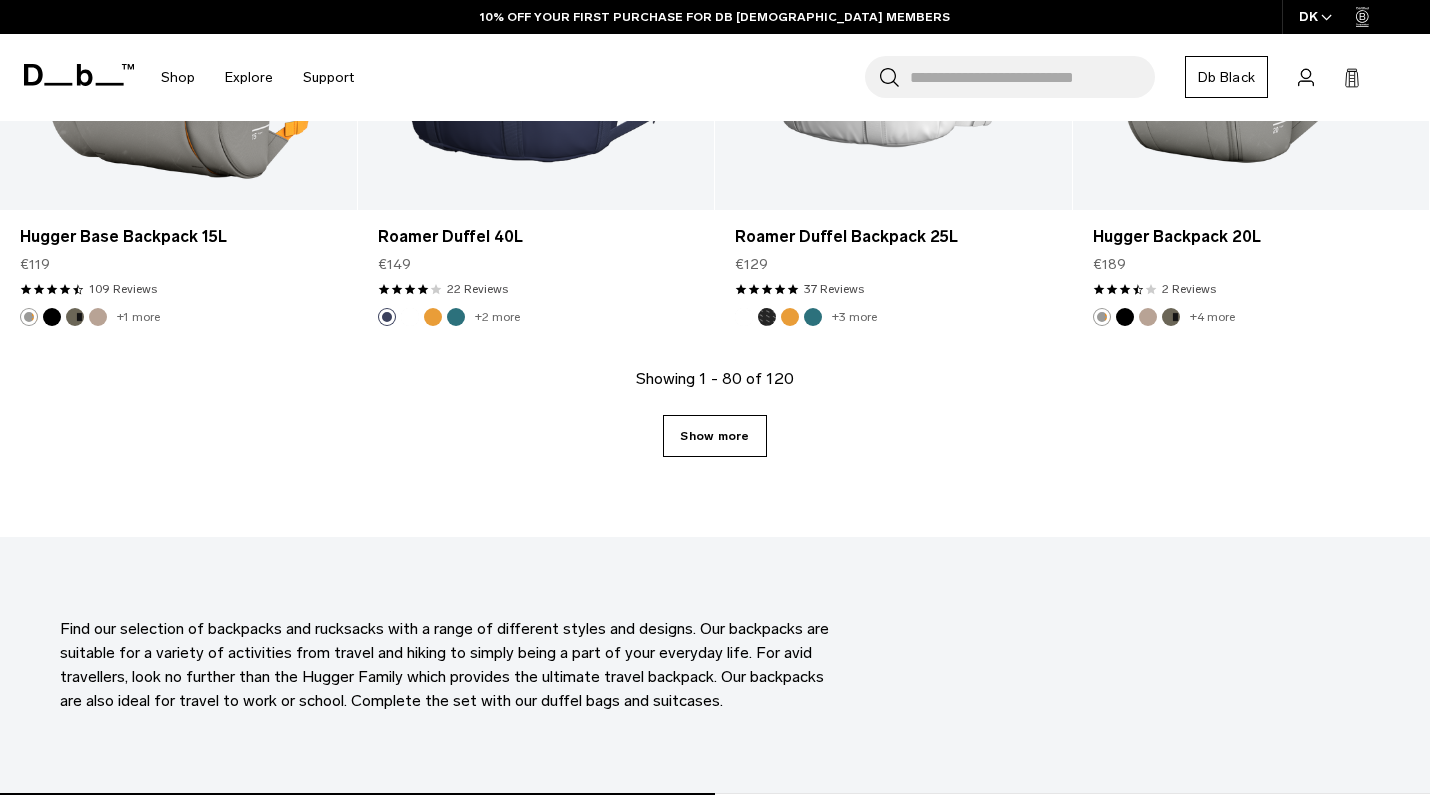 click on "Show more" at bounding box center (714, 436) 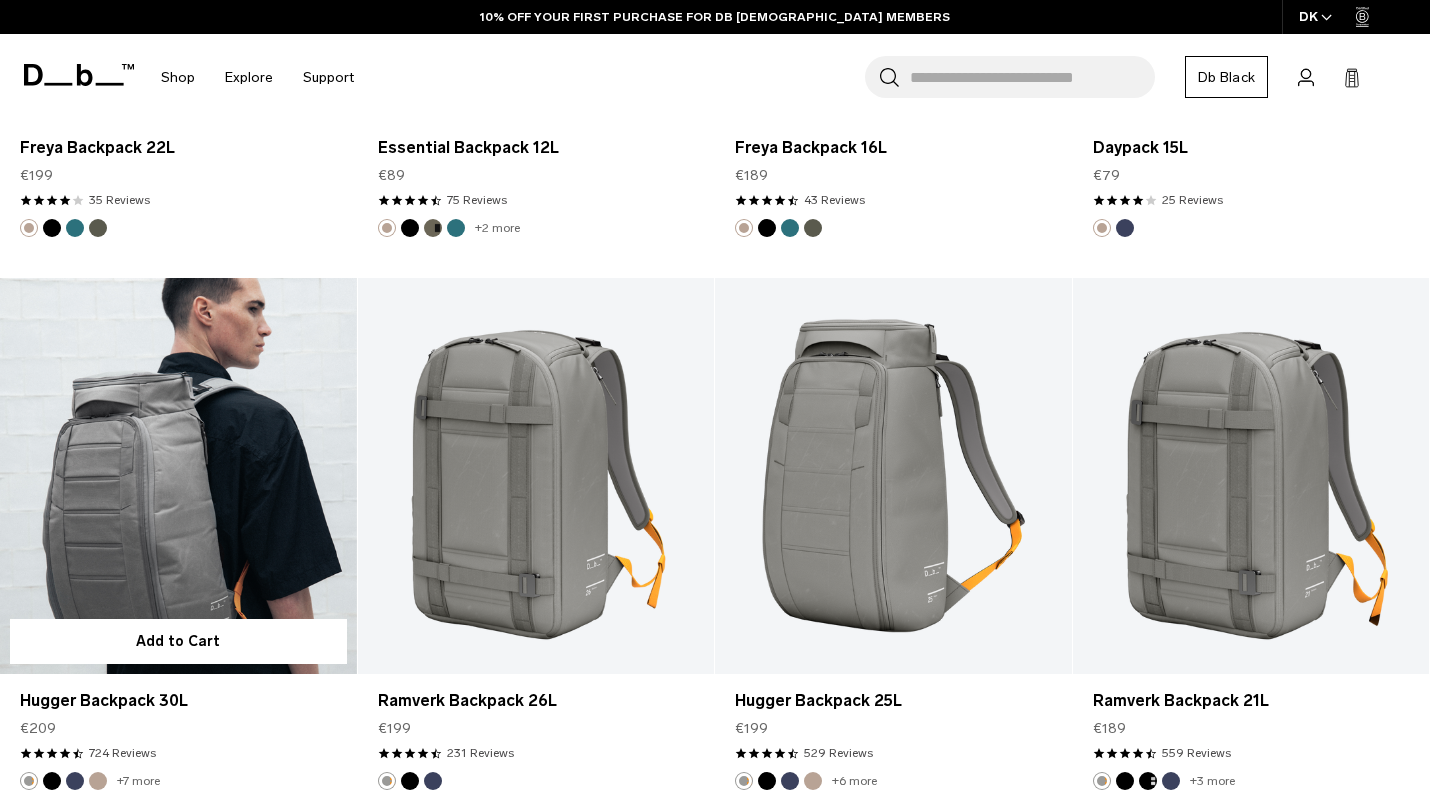 scroll, scrollTop: 6335, scrollLeft: 0, axis: vertical 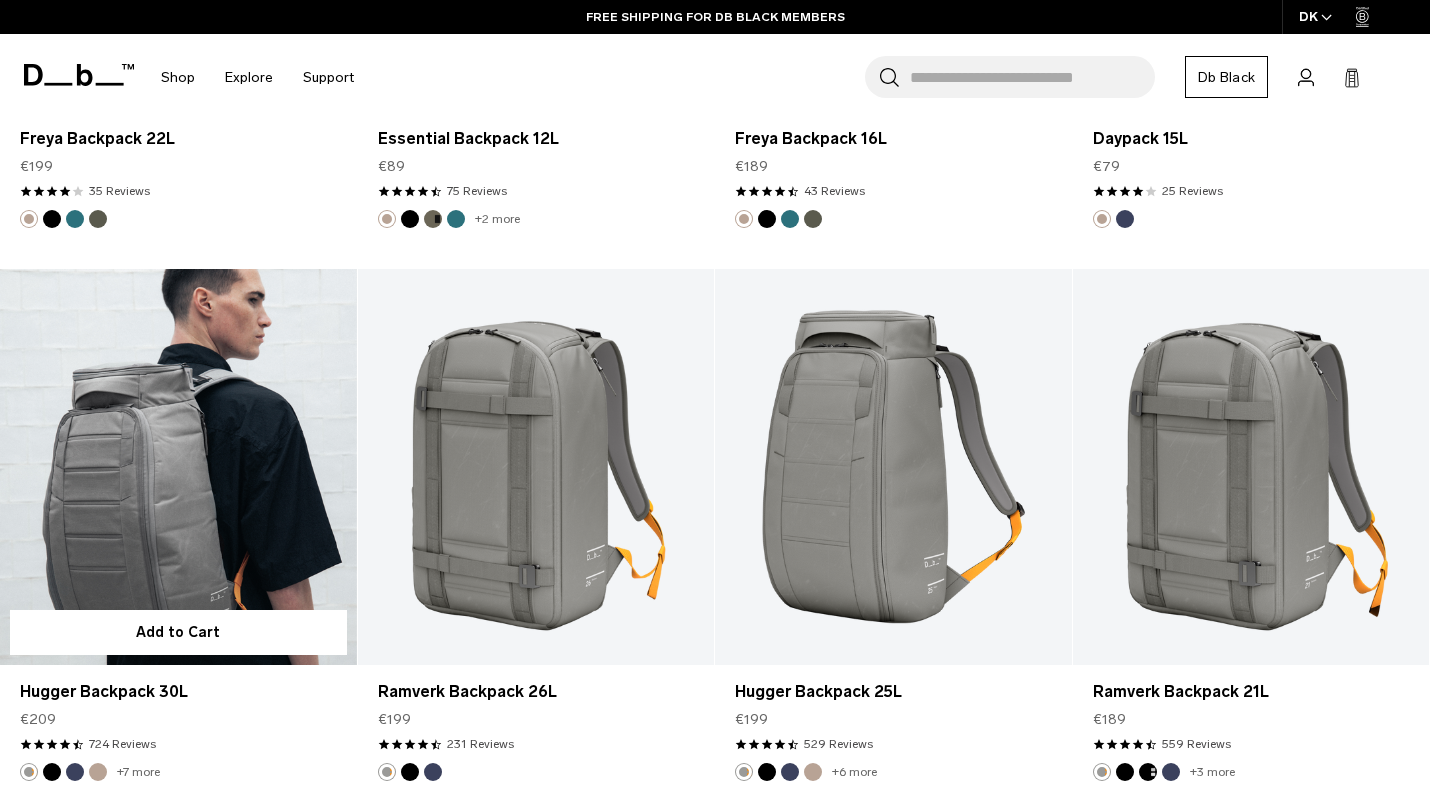 click at bounding box center [178, 467] 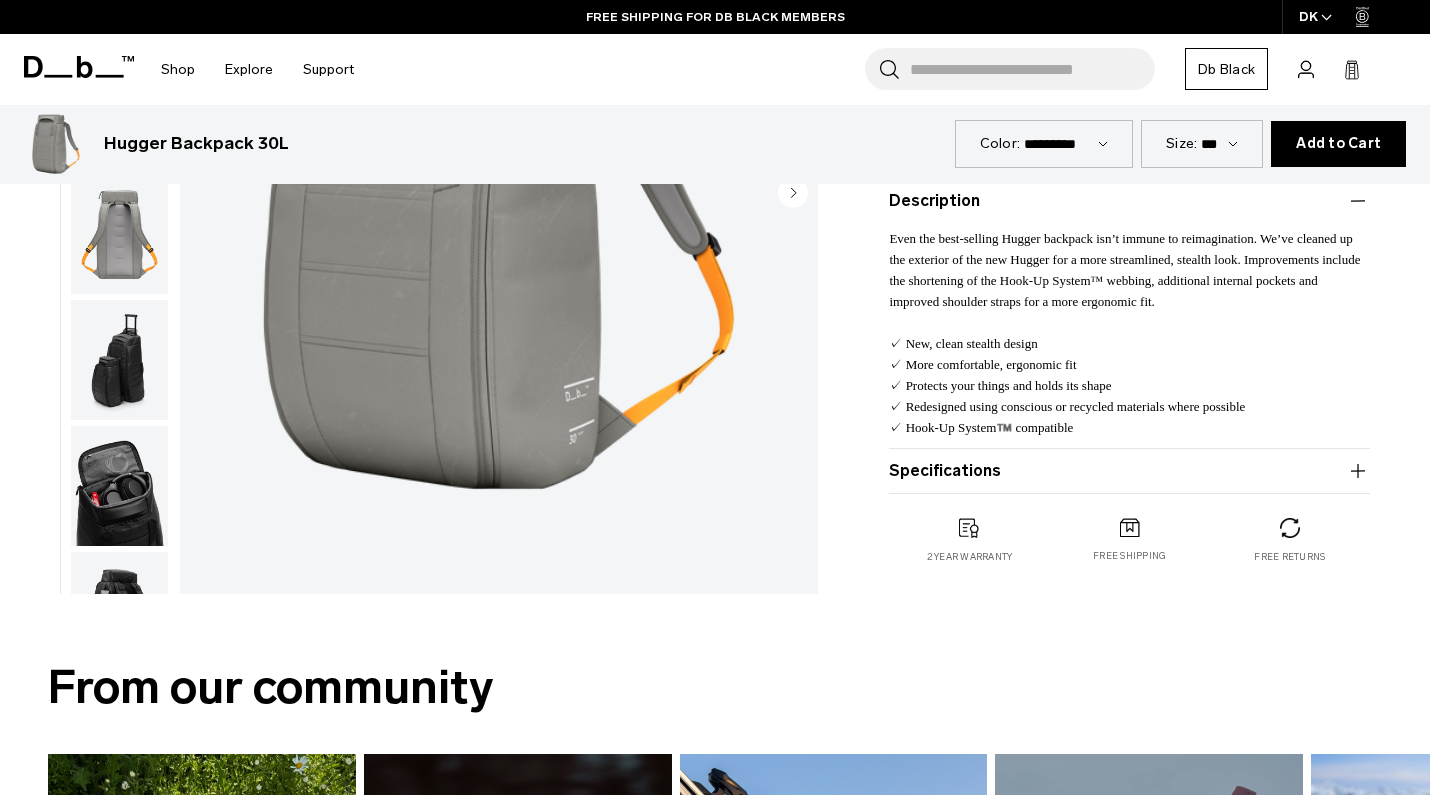 scroll, scrollTop: 572, scrollLeft: 0, axis: vertical 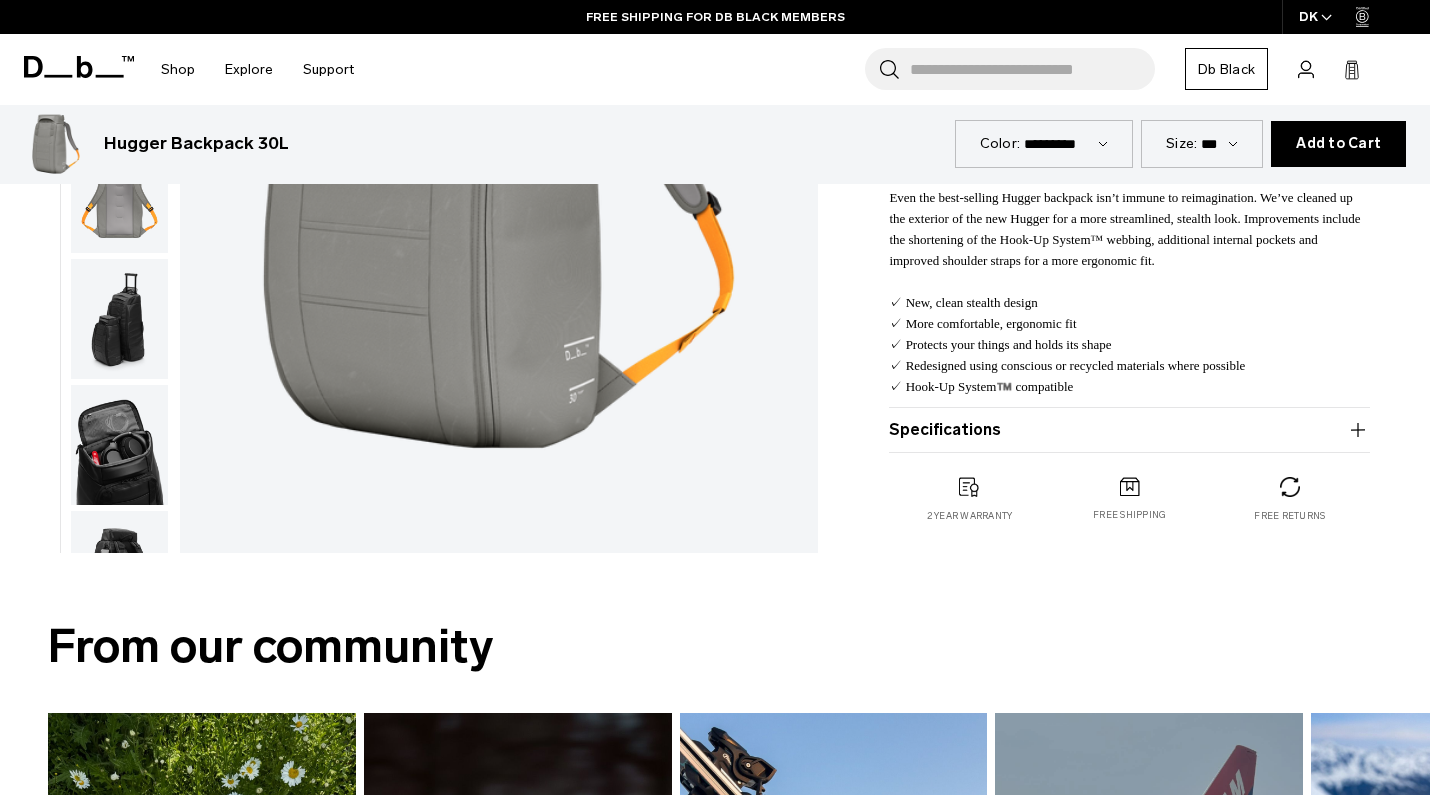 click on "Specifications" at bounding box center (1129, 430) 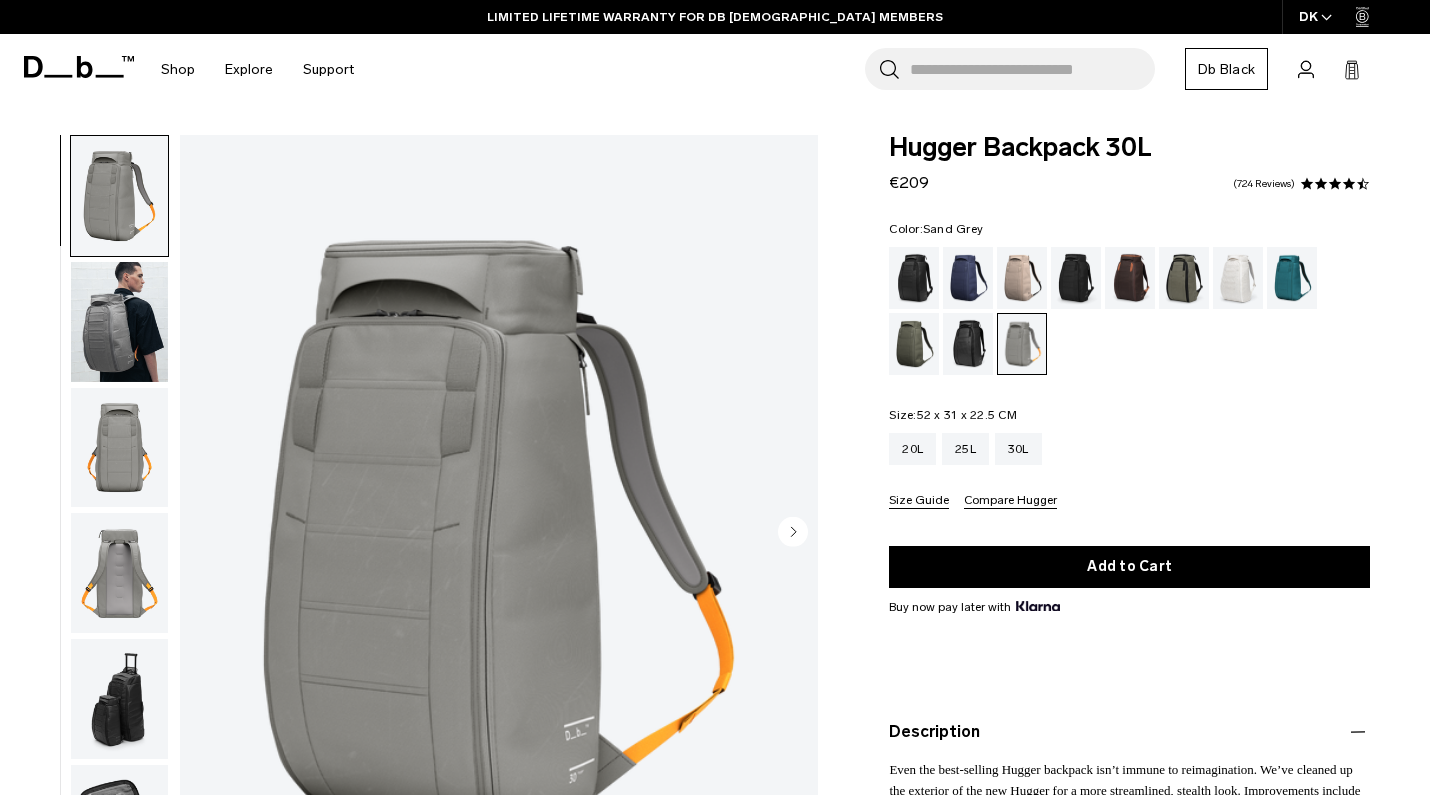 scroll, scrollTop: 0, scrollLeft: 0, axis: both 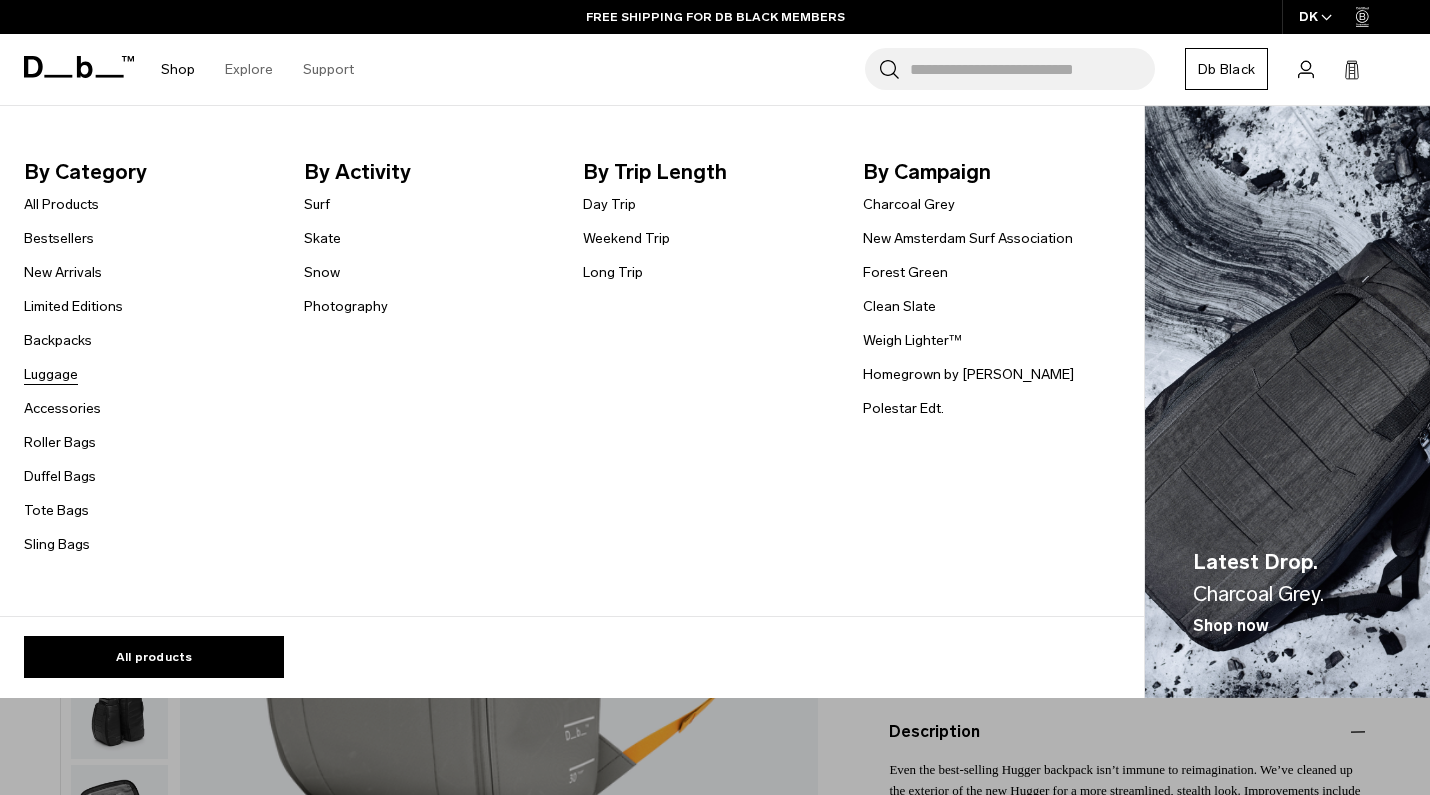 click on "Luggage" at bounding box center (51, 374) 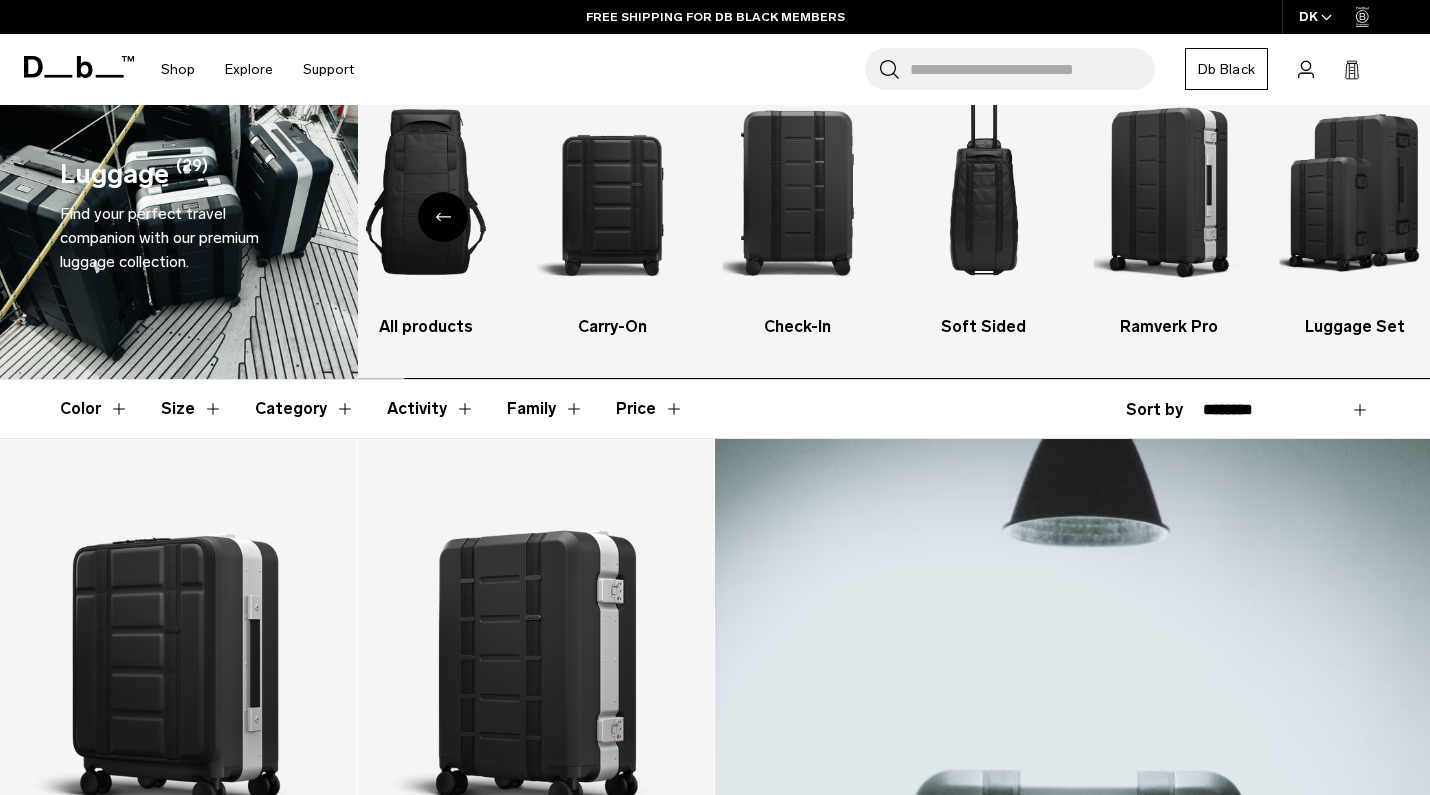 scroll, scrollTop: 56, scrollLeft: 0, axis: vertical 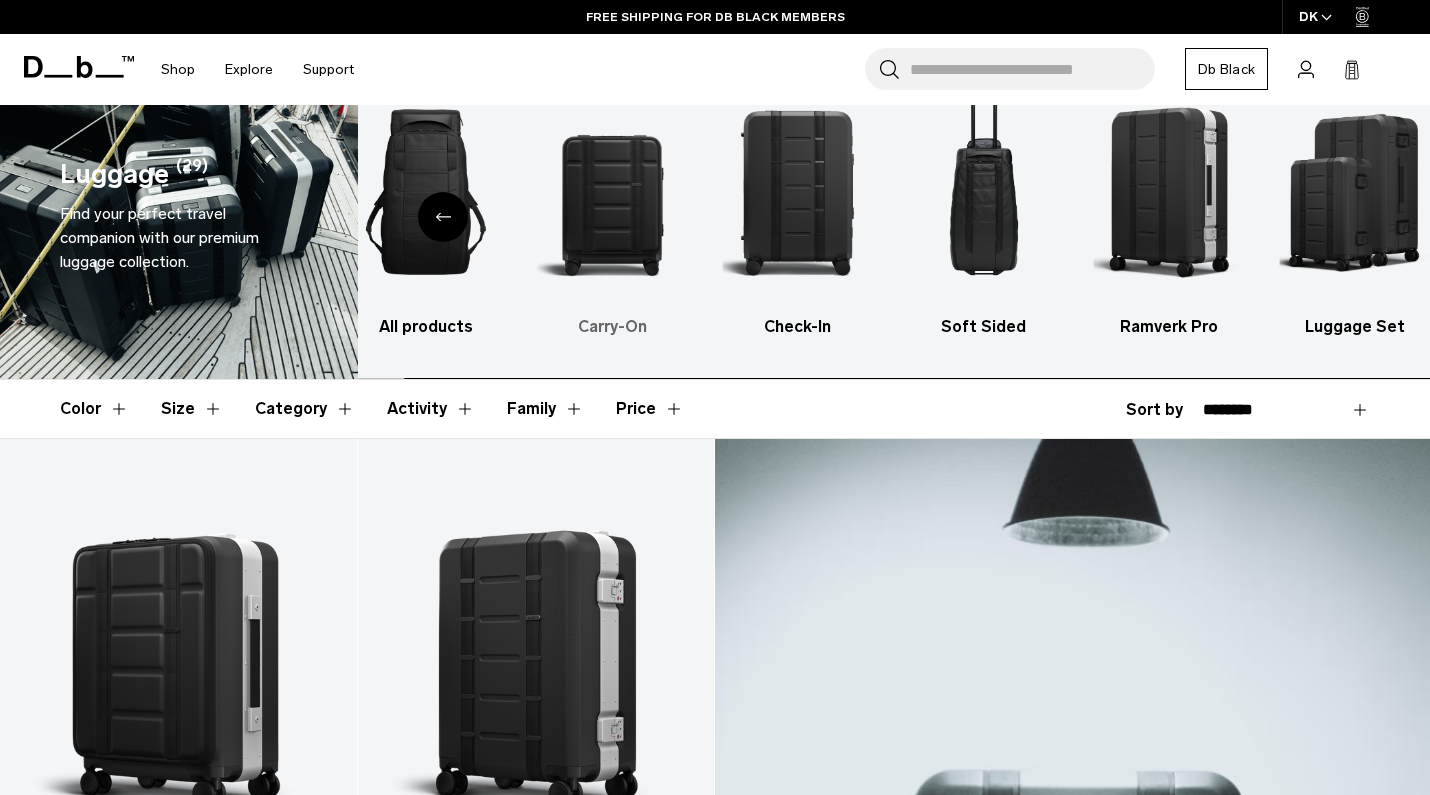 click at bounding box center (612, 192) 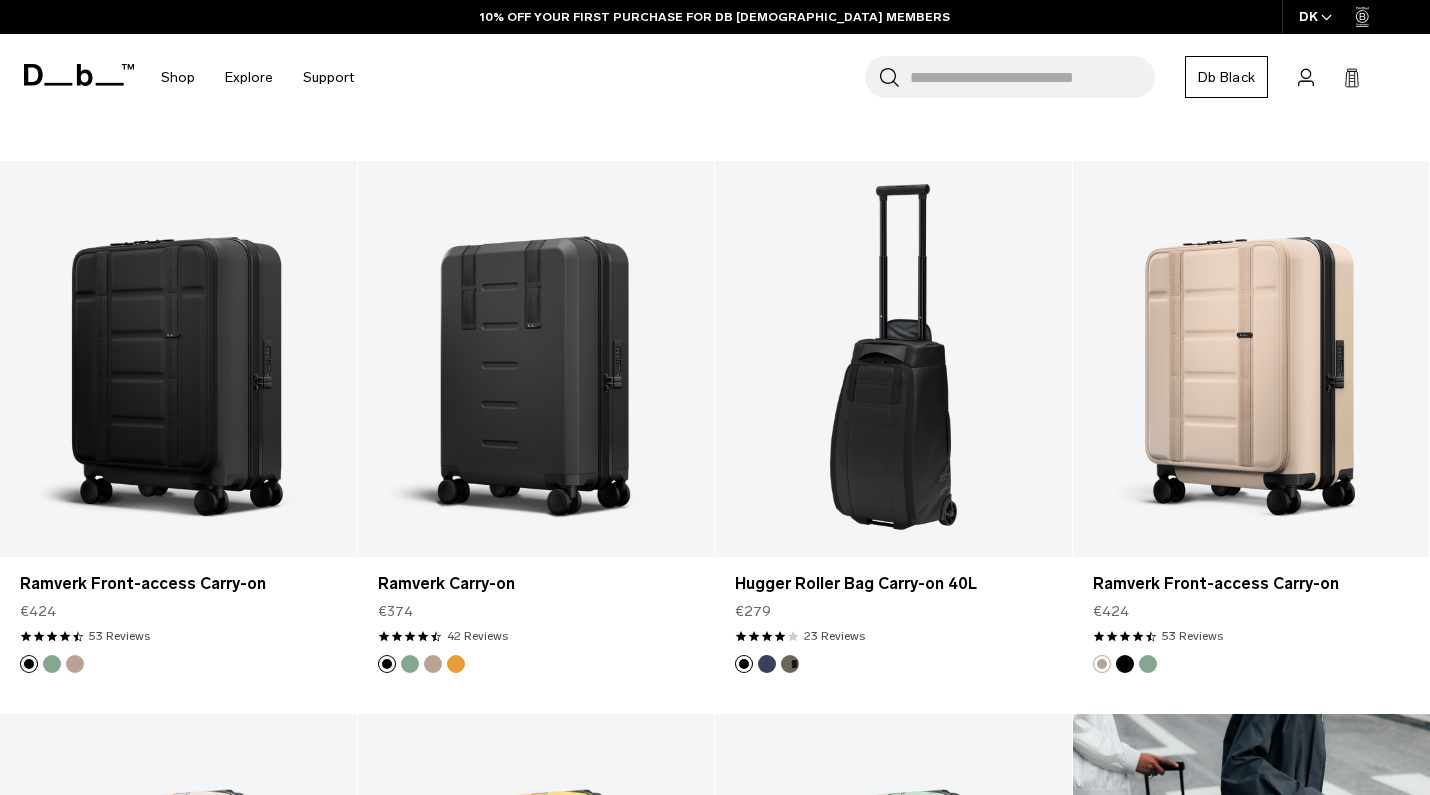scroll, scrollTop: 891, scrollLeft: 0, axis: vertical 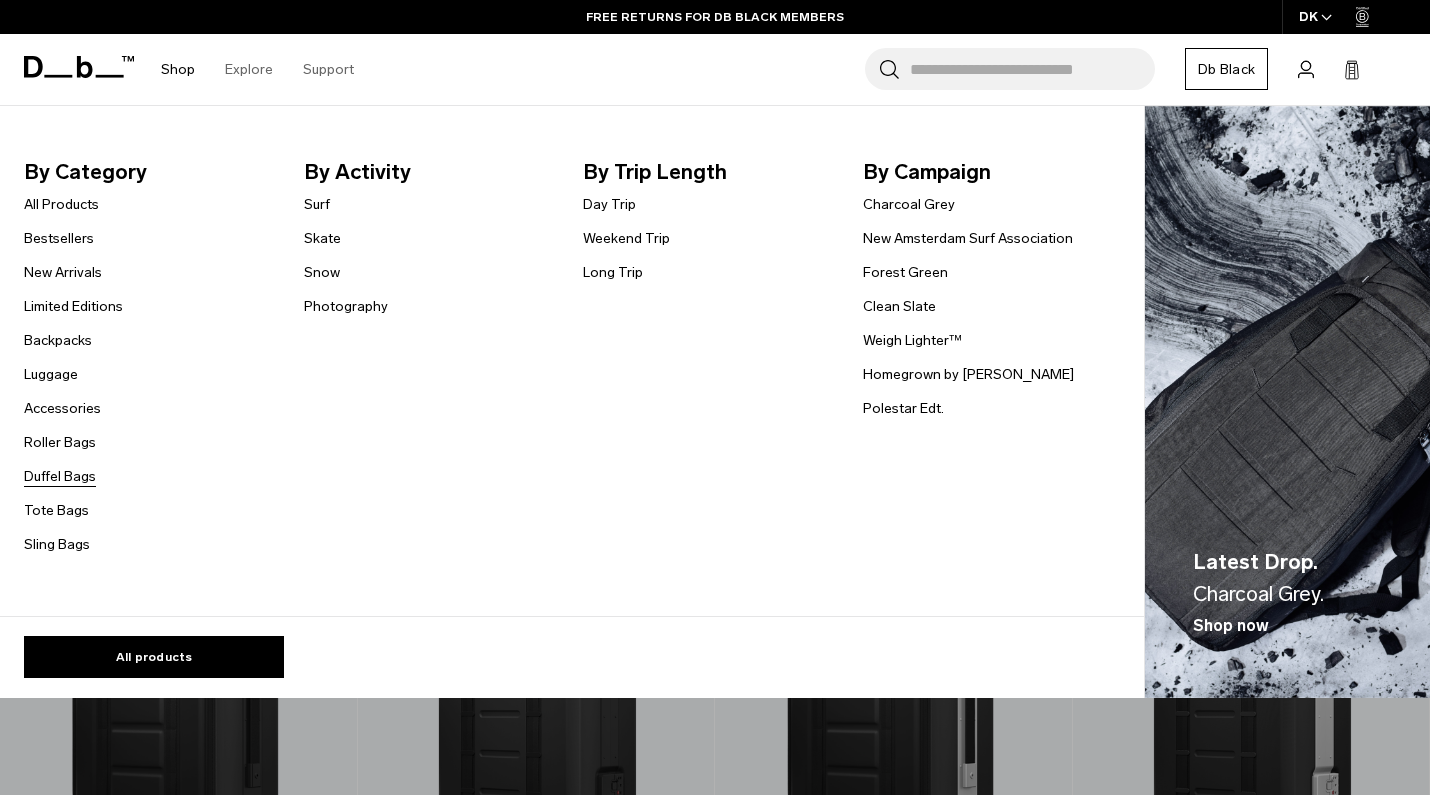 click on "Duffel Bags" at bounding box center [60, 476] 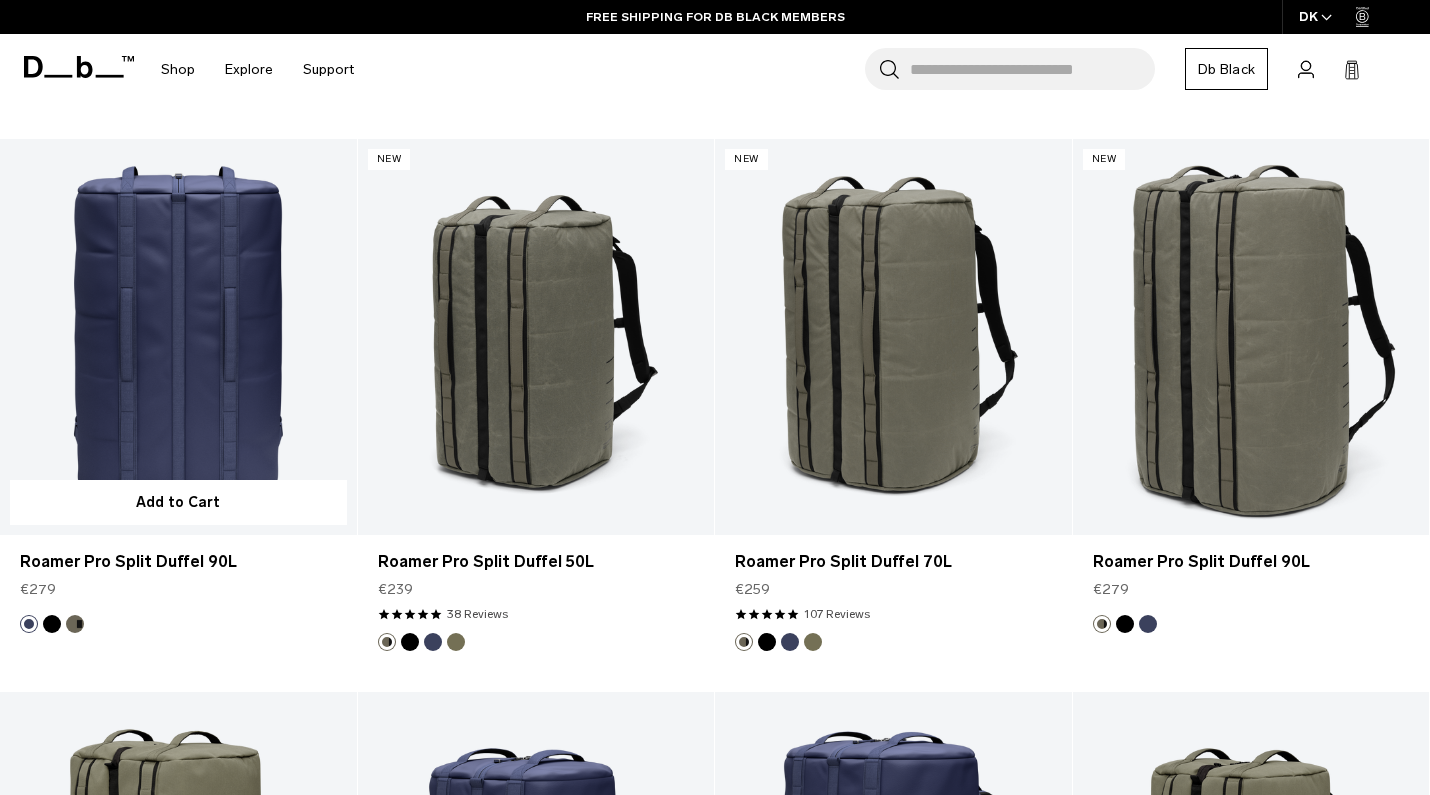 scroll, scrollTop: 919, scrollLeft: 0, axis: vertical 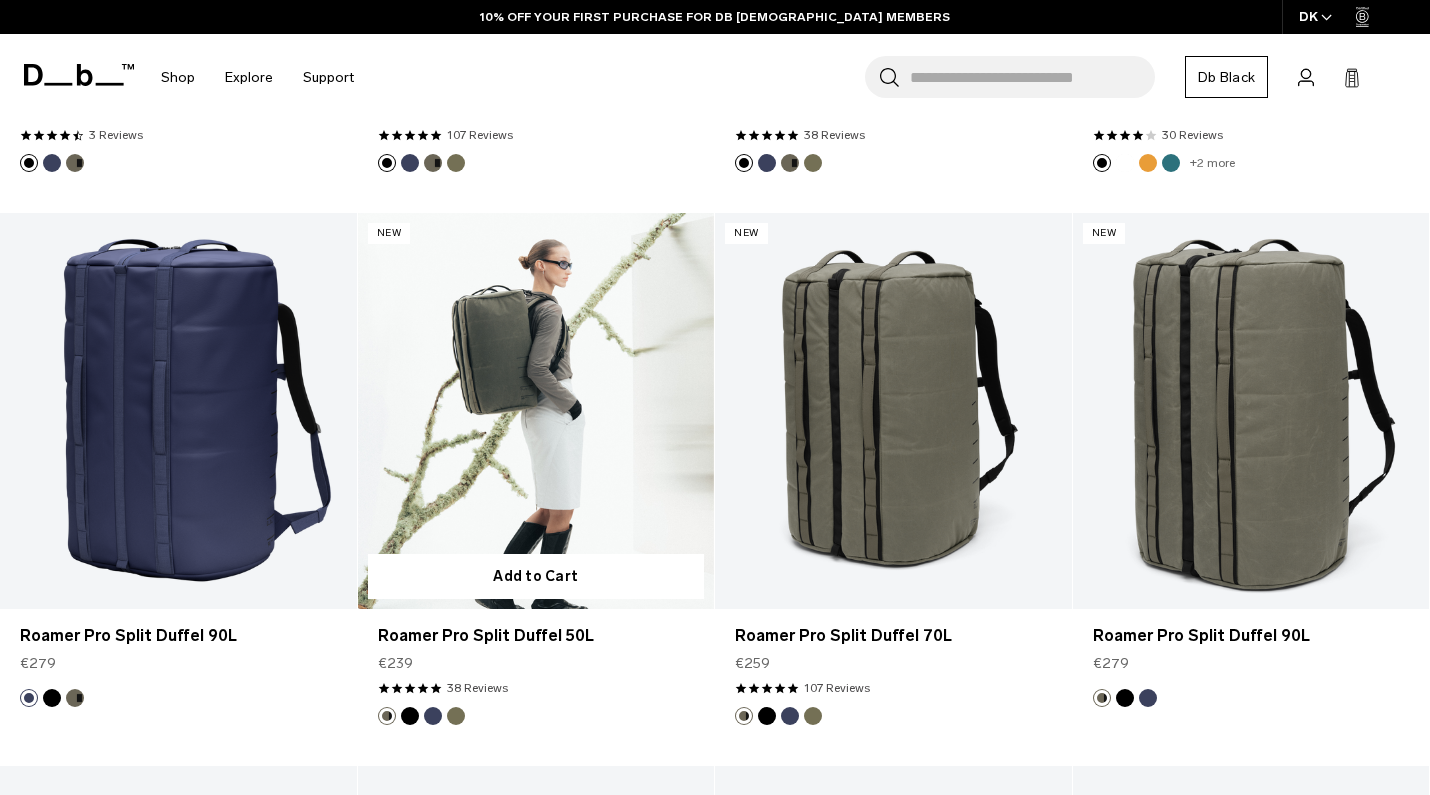click at bounding box center (536, 411) 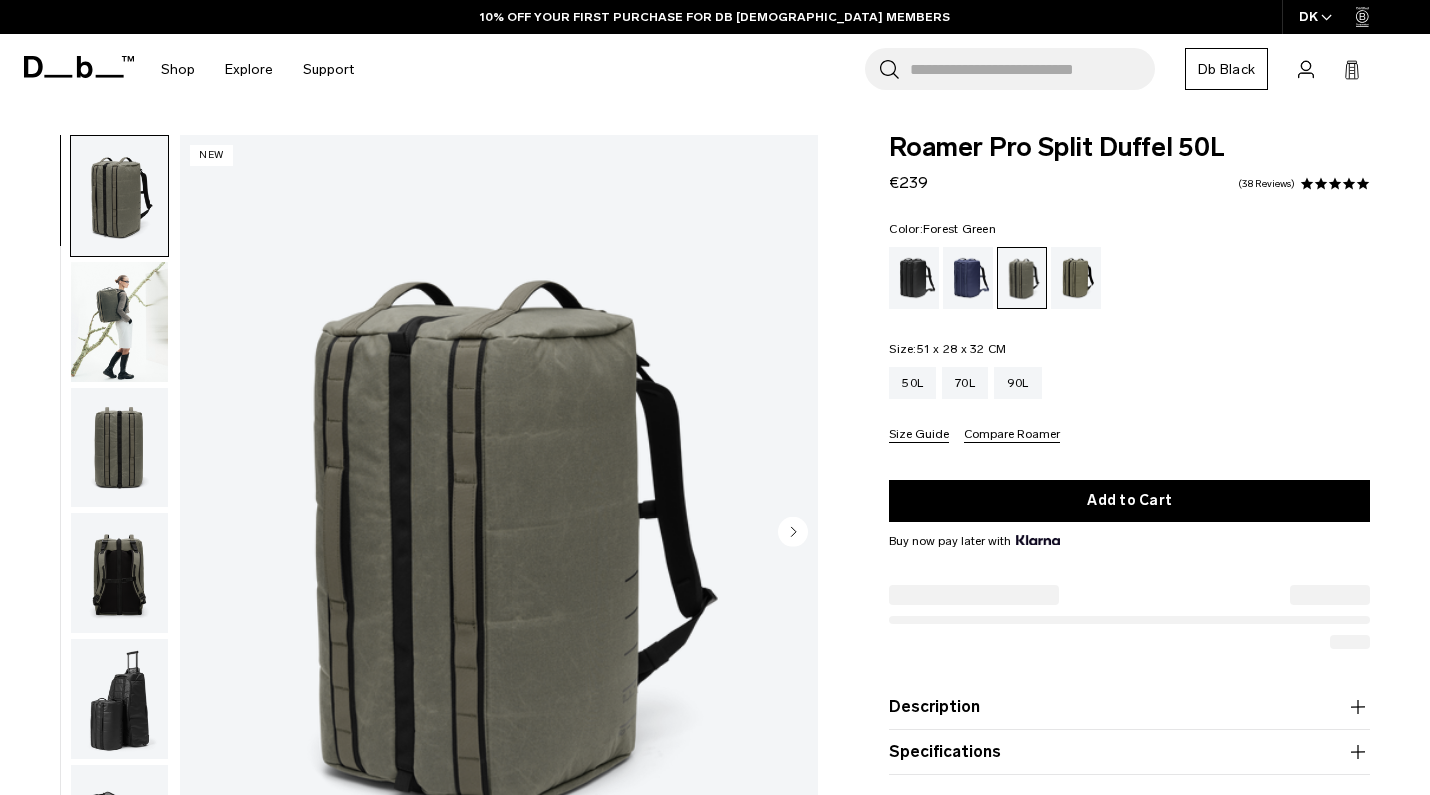 scroll, scrollTop: 0, scrollLeft: 0, axis: both 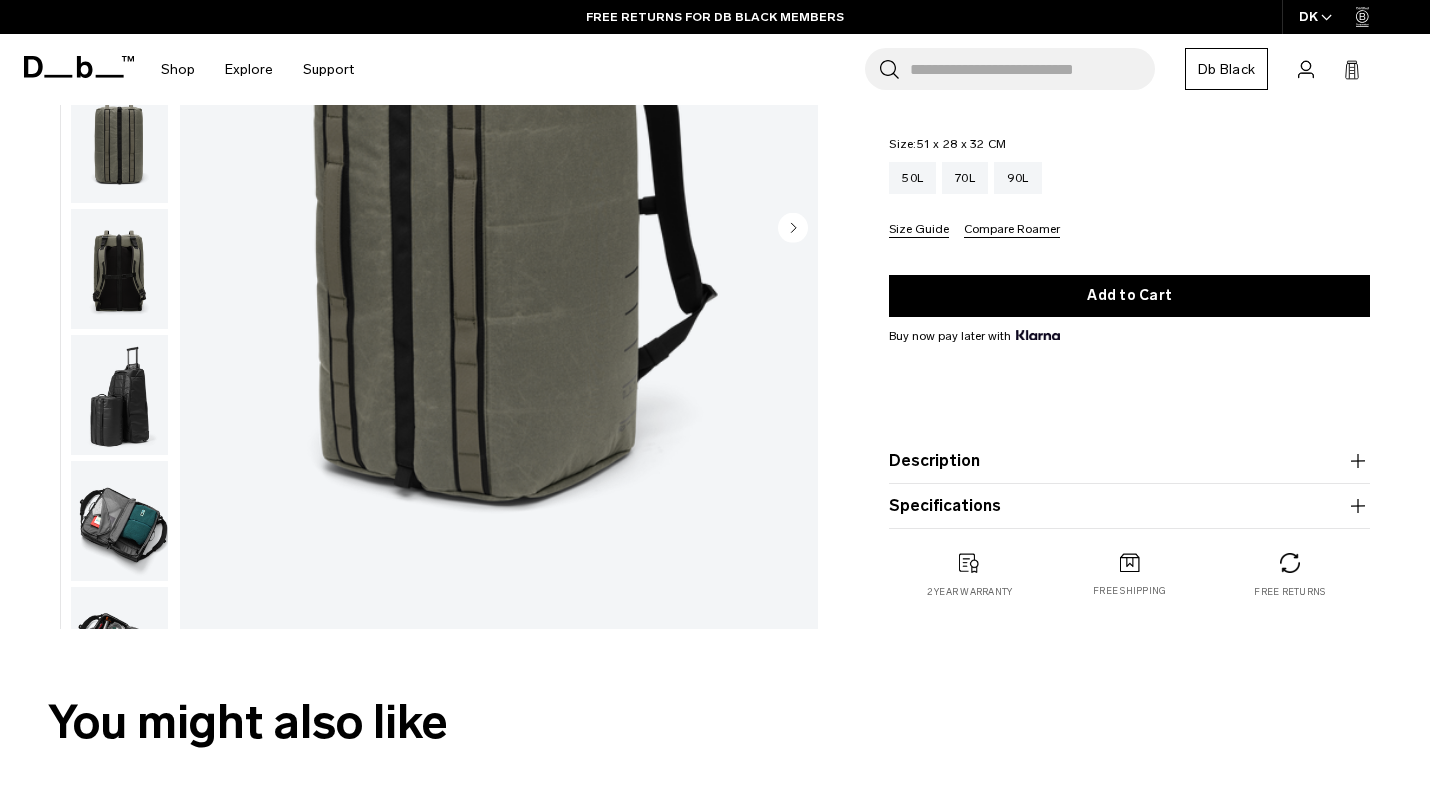 click on "Description" at bounding box center [1129, 461] 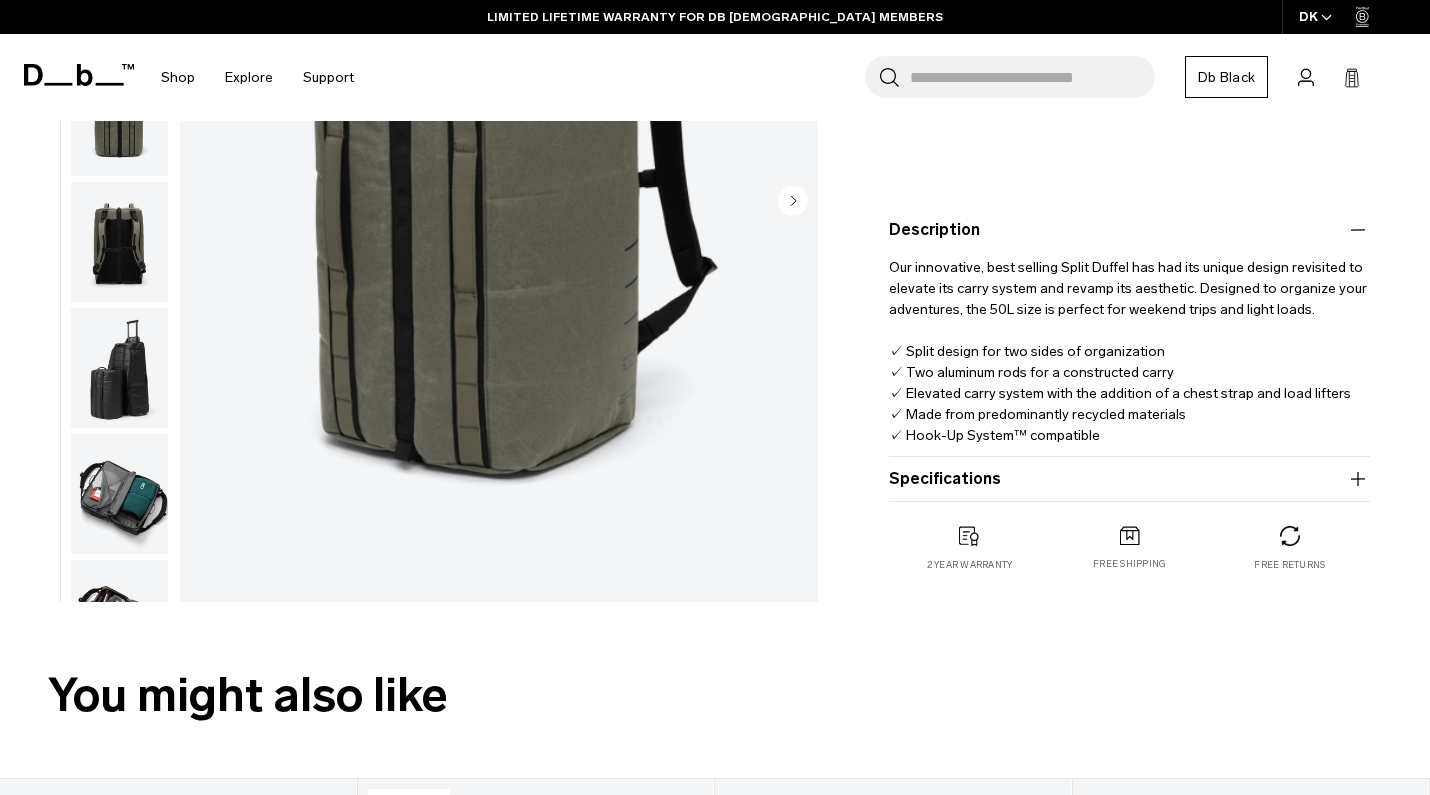 scroll, scrollTop: 445, scrollLeft: 0, axis: vertical 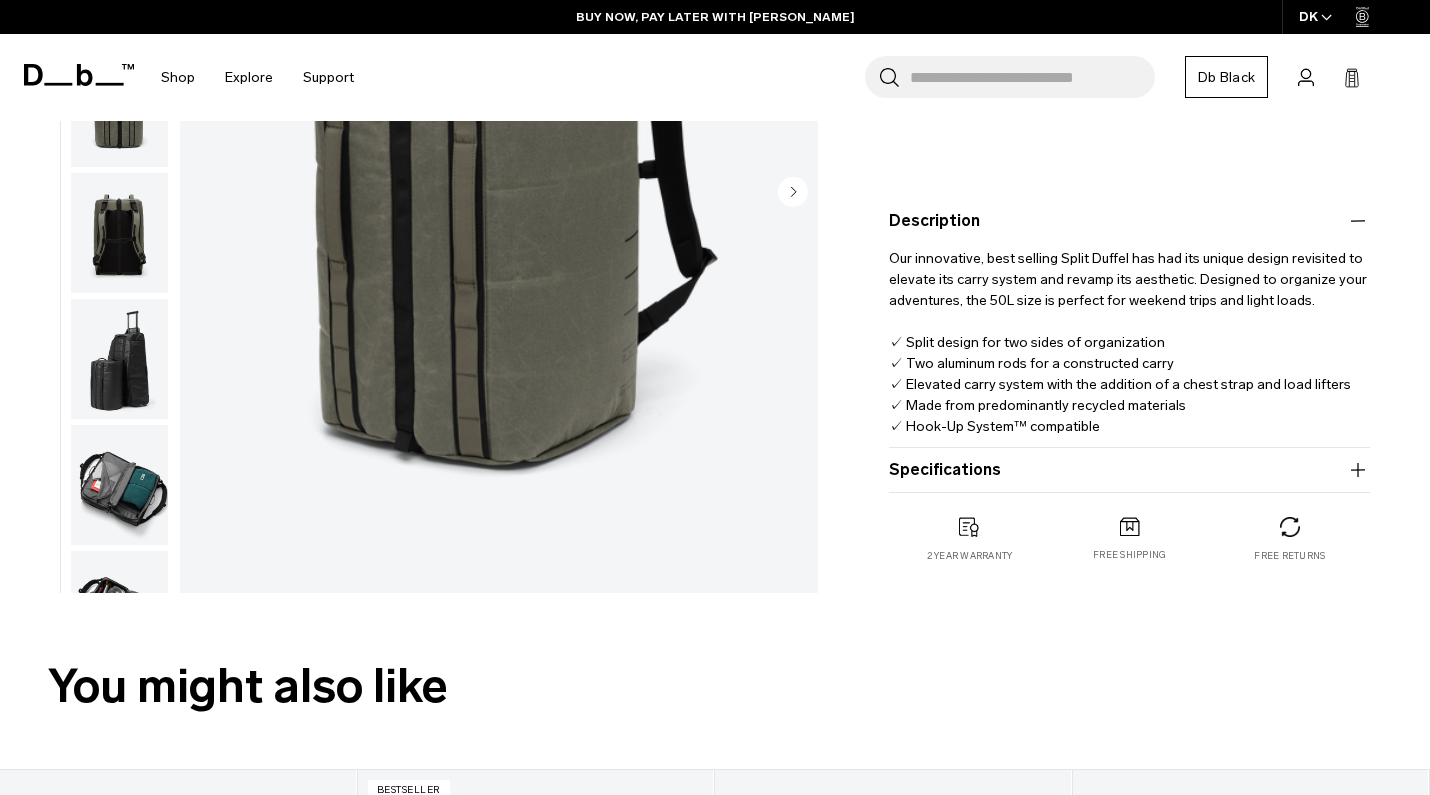 click on "Specifications" at bounding box center (1129, 470) 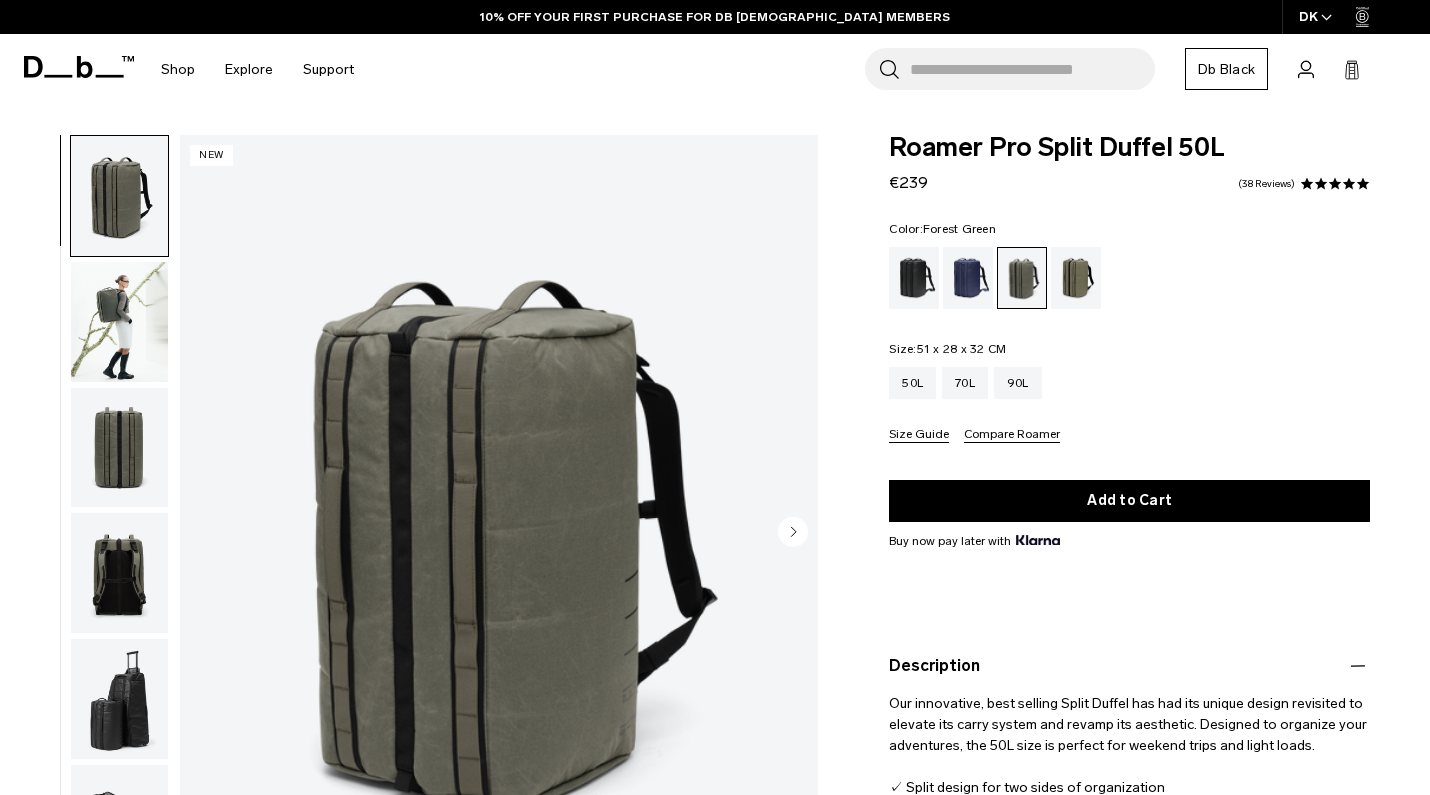 scroll, scrollTop: 0, scrollLeft: 0, axis: both 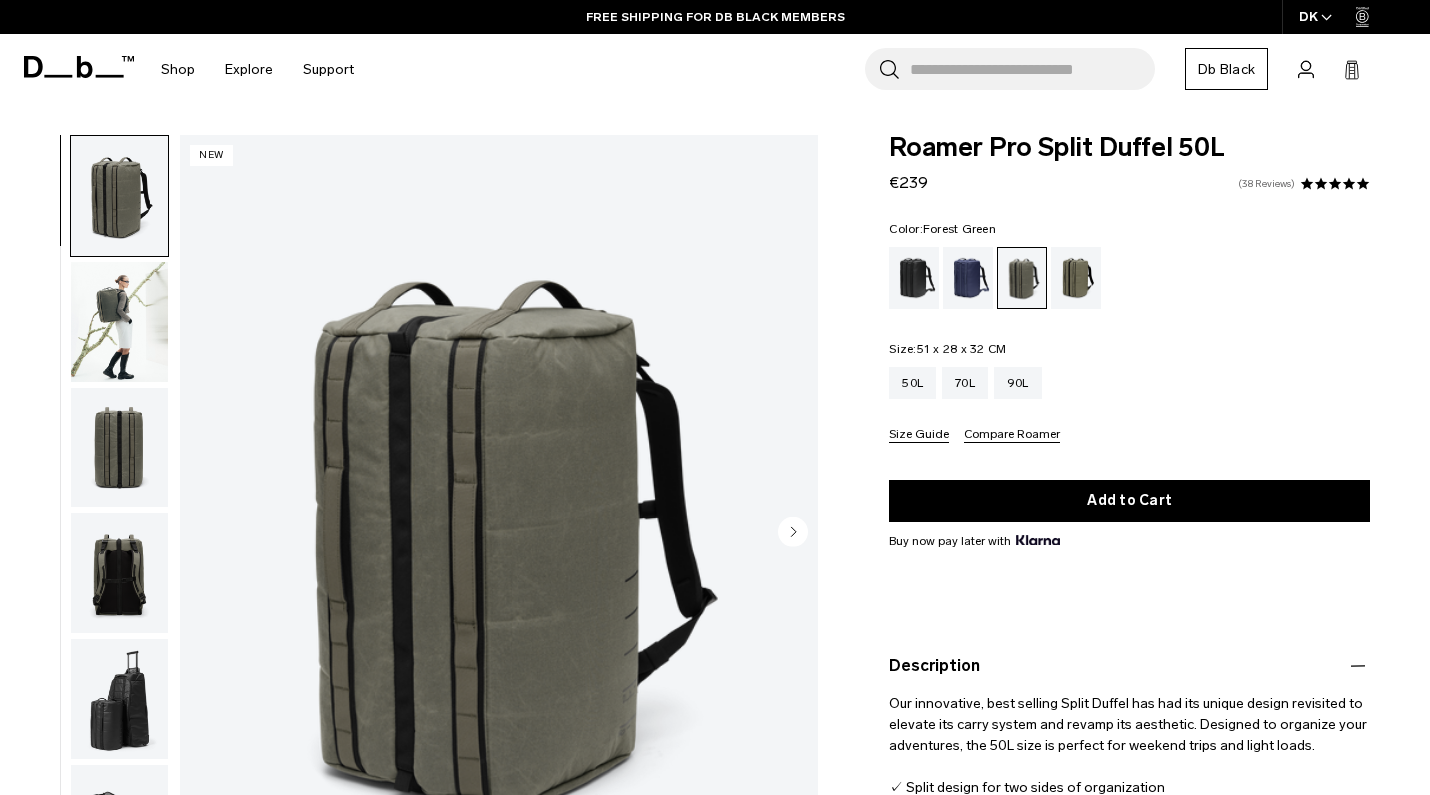 click on "38 Reviews" at bounding box center [1266, 184] 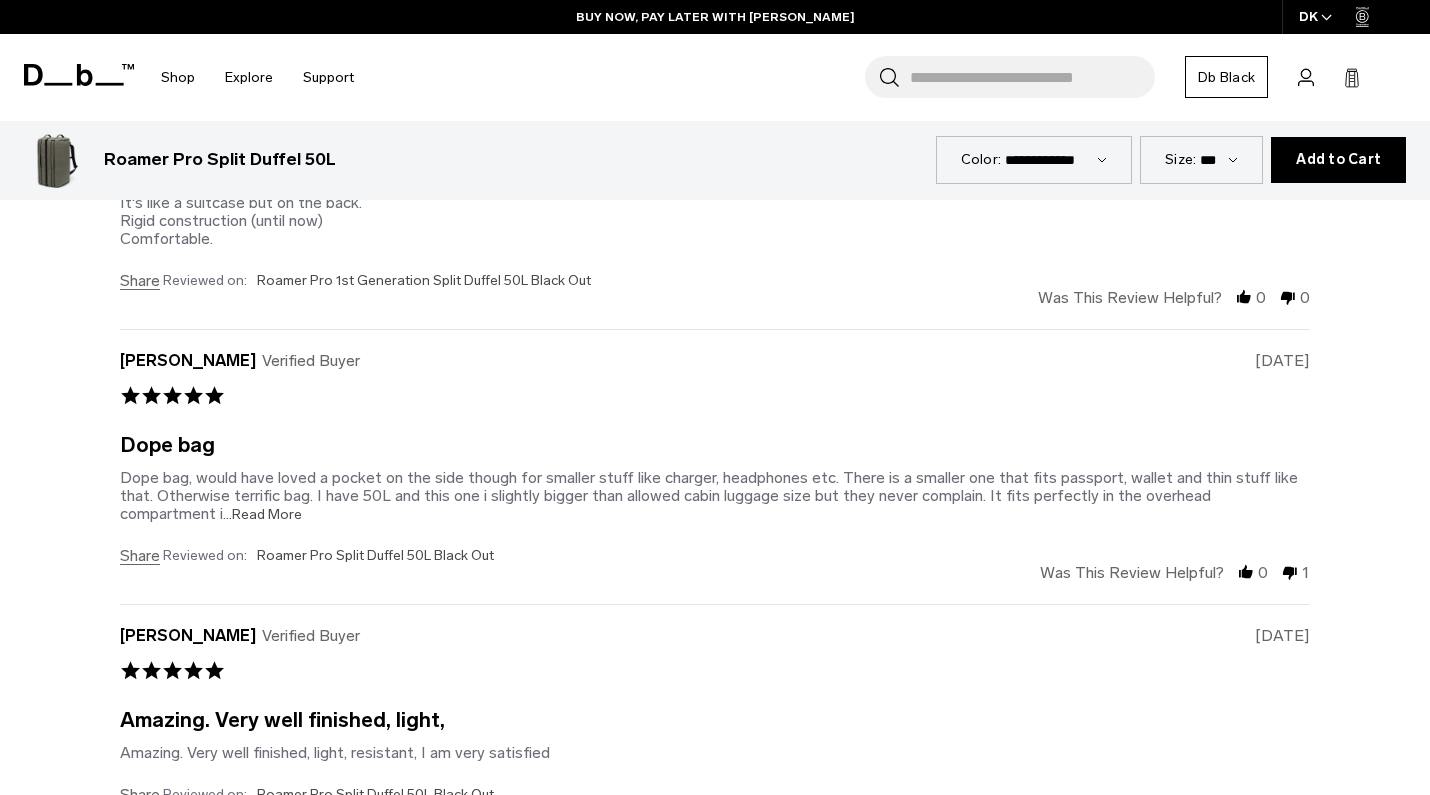 scroll, scrollTop: 5211, scrollLeft: 0, axis: vertical 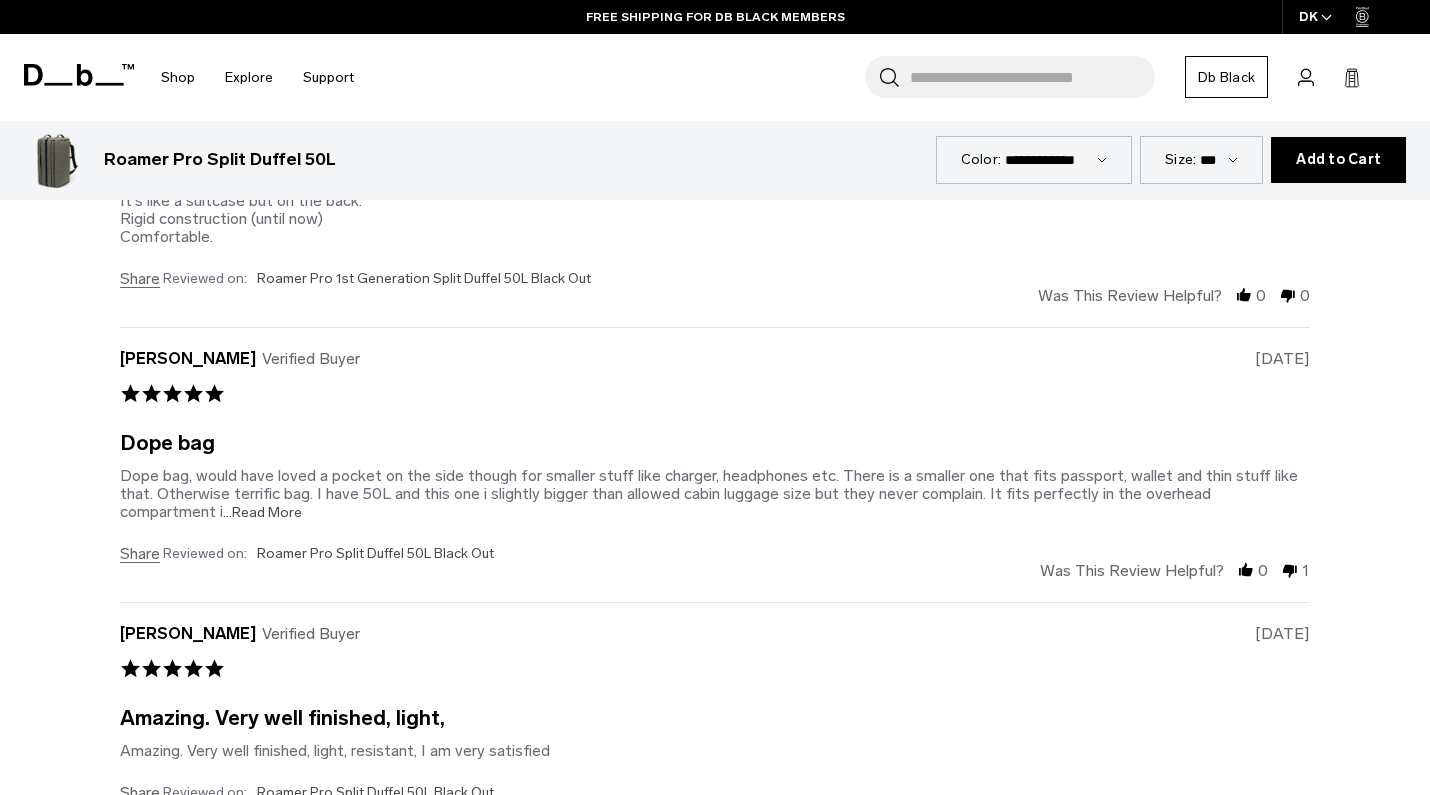 click on "...Read More" at bounding box center (262, 512) 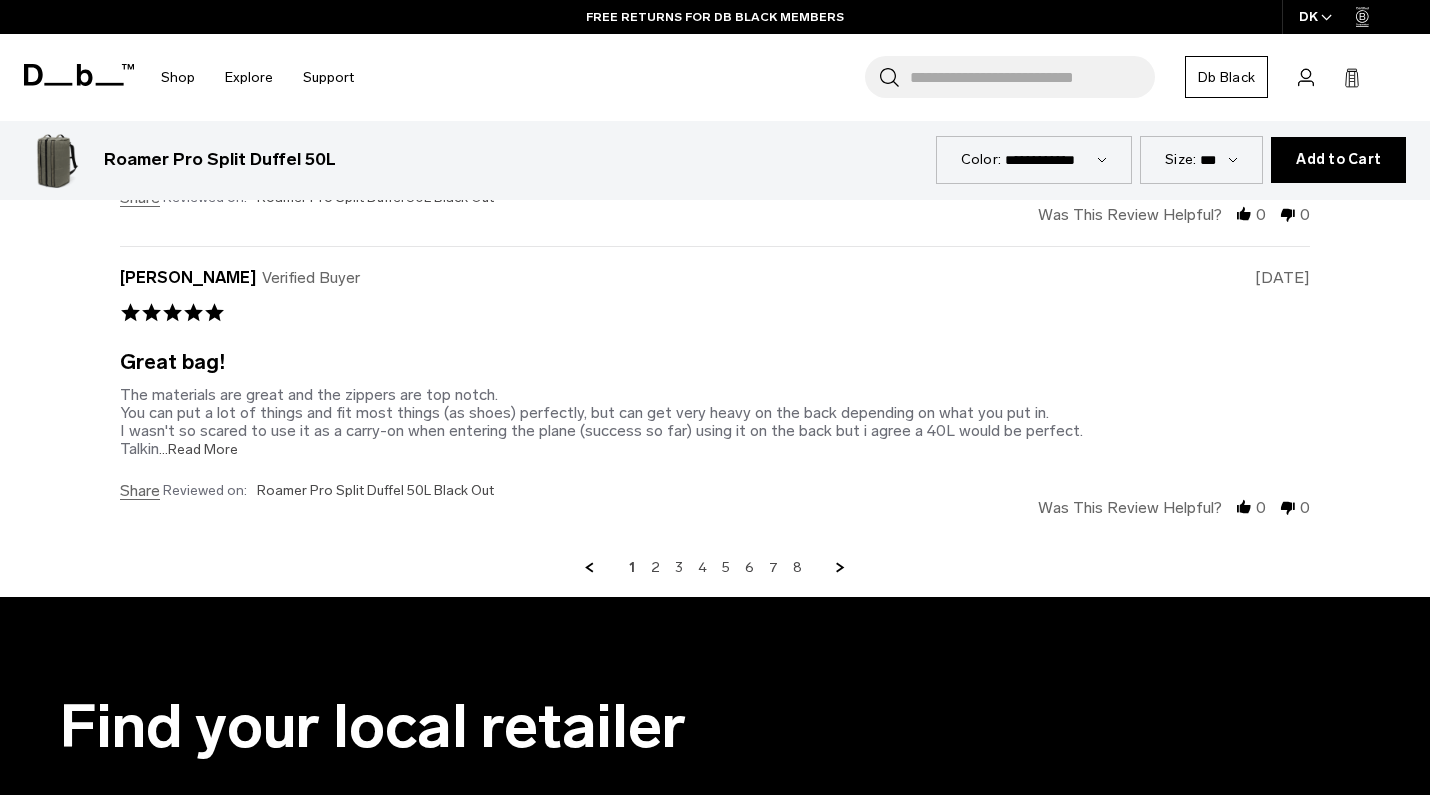 scroll, scrollTop: 6050, scrollLeft: 0, axis: vertical 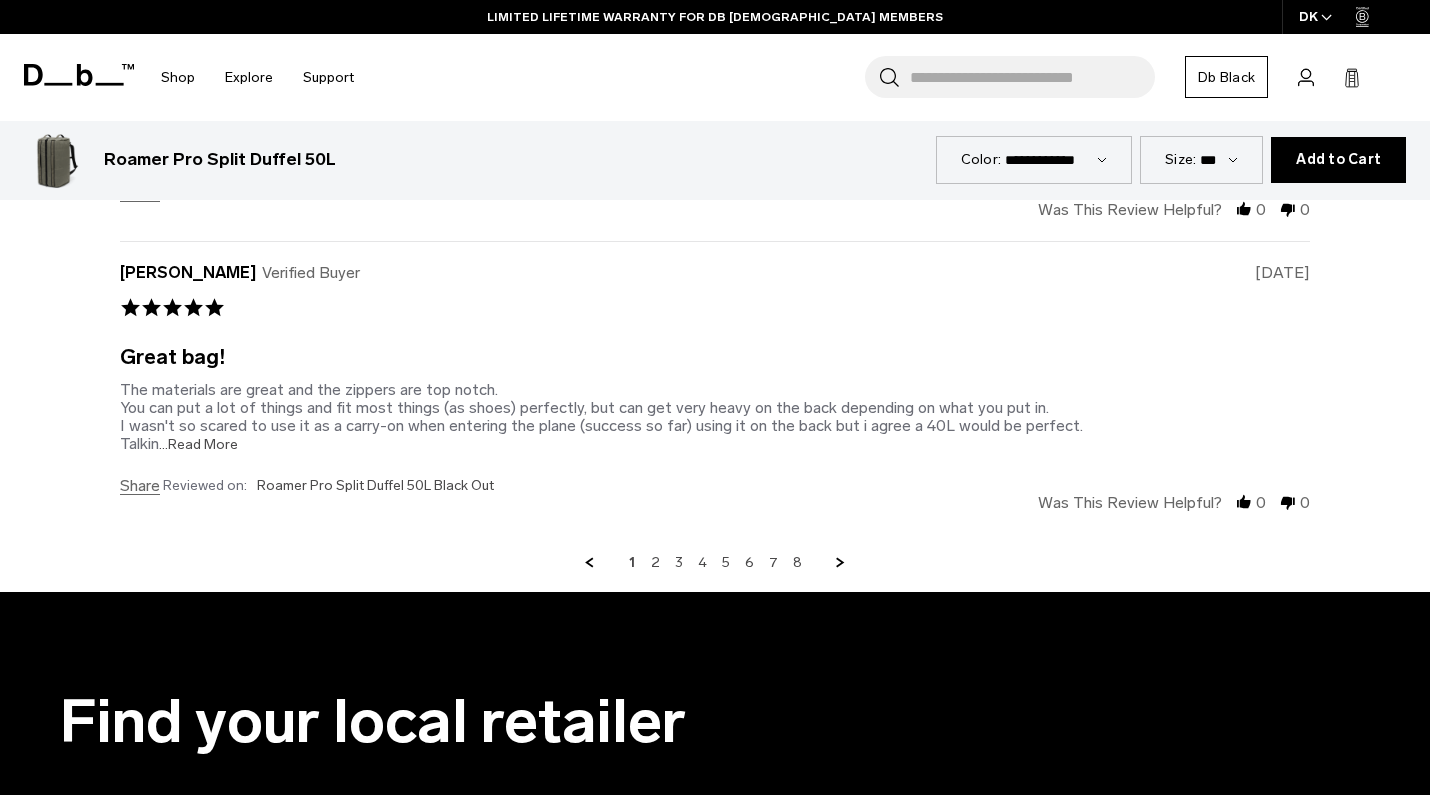 click on "...Read More" at bounding box center [198, 444] 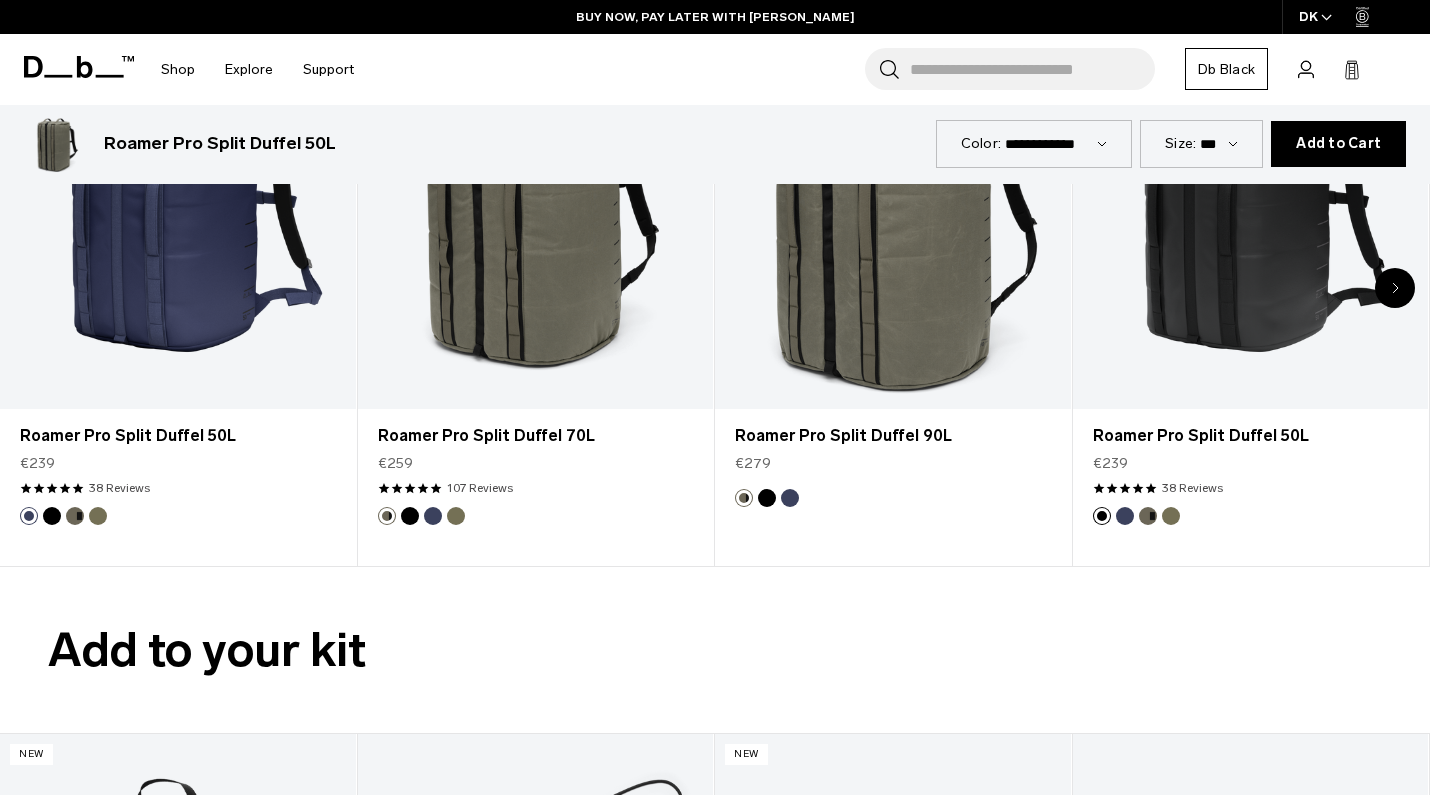 scroll, scrollTop: 3511, scrollLeft: 0, axis: vertical 